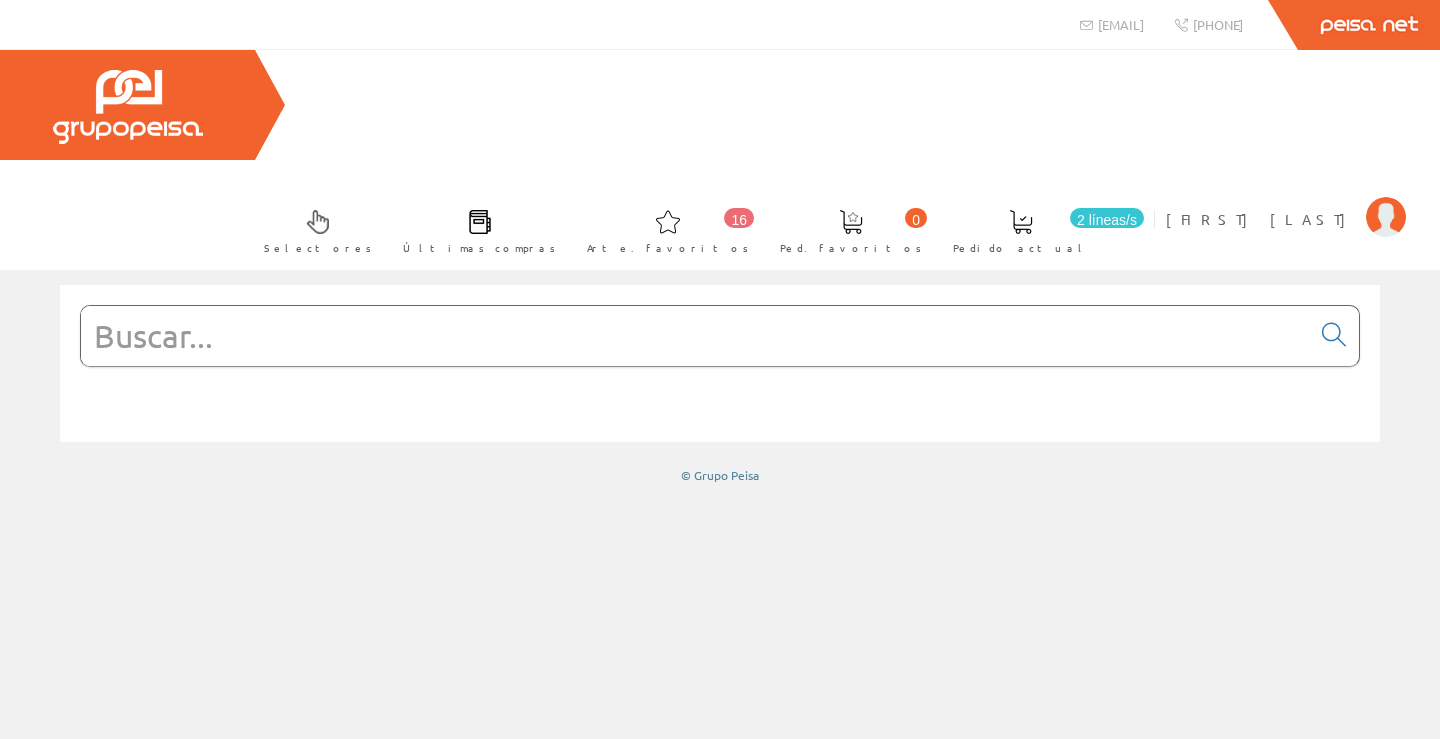 scroll, scrollTop: 0, scrollLeft: 0, axis: both 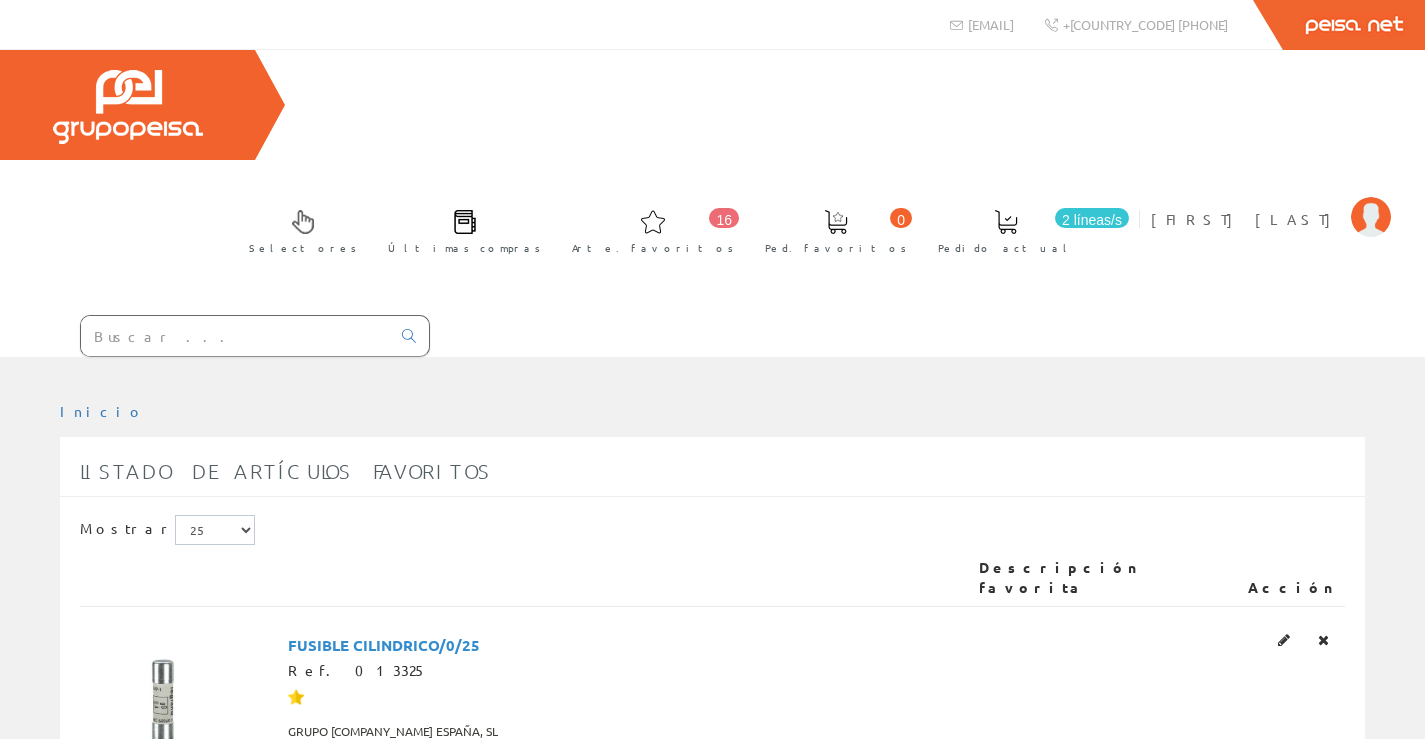 click at bounding box center [465, 222] 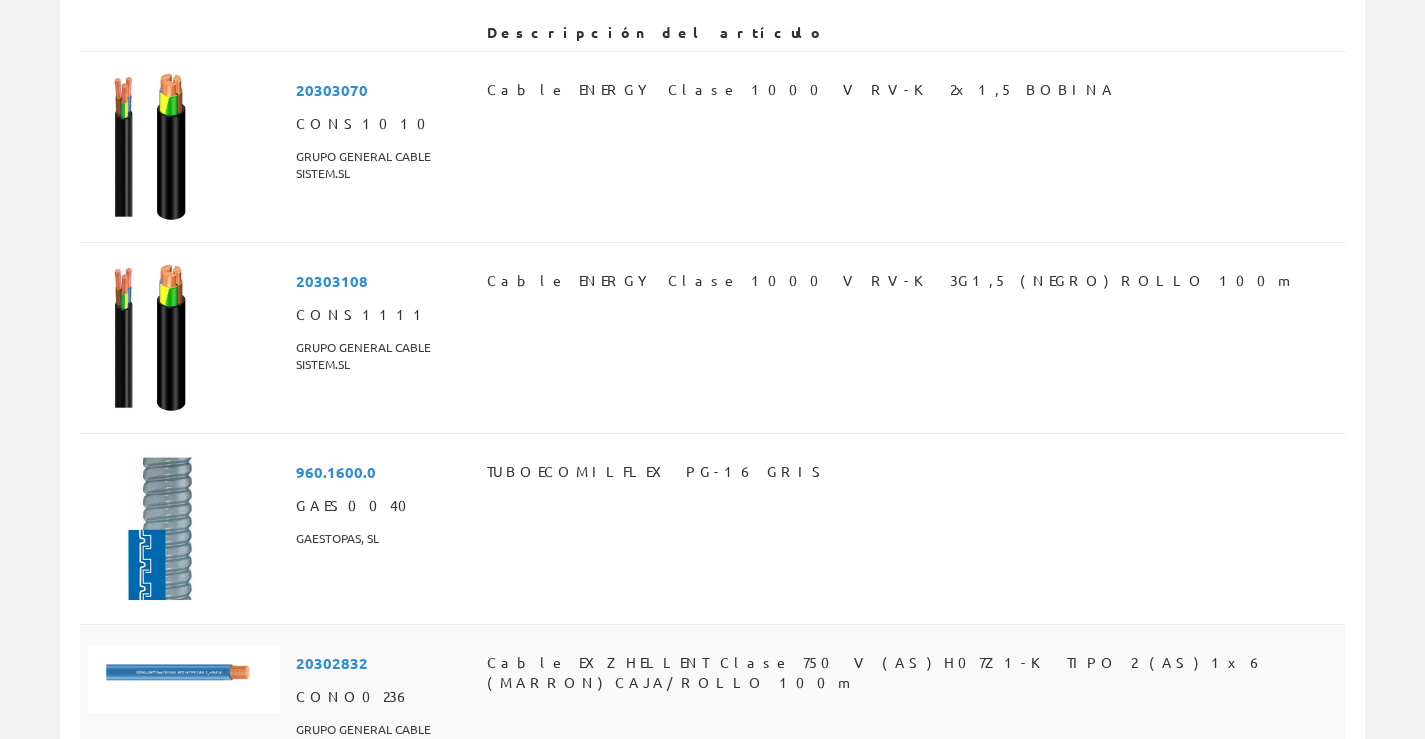 scroll, scrollTop: 0, scrollLeft: 0, axis: both 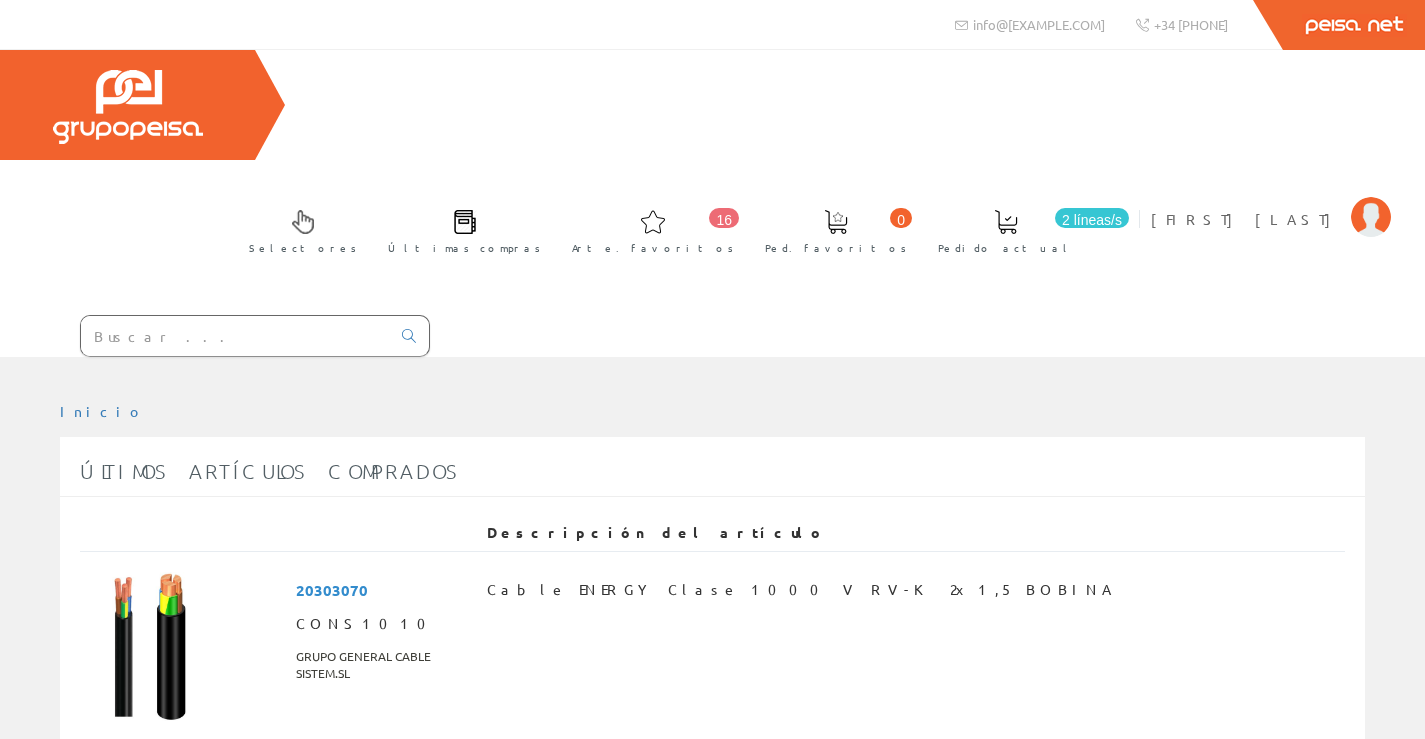 click at bounding box center (836, 222) 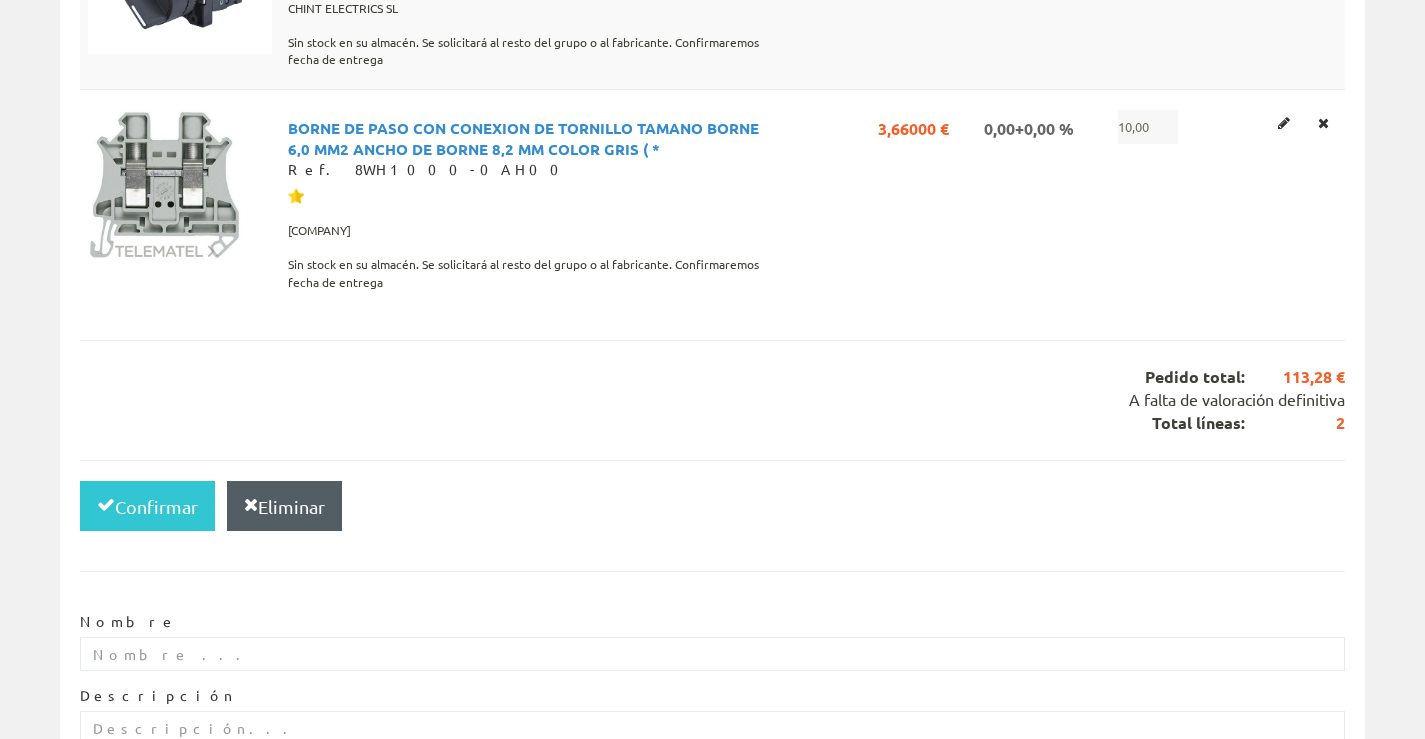 scroll, scrollTop: 200, scrollLeft: 0, axis: vertical 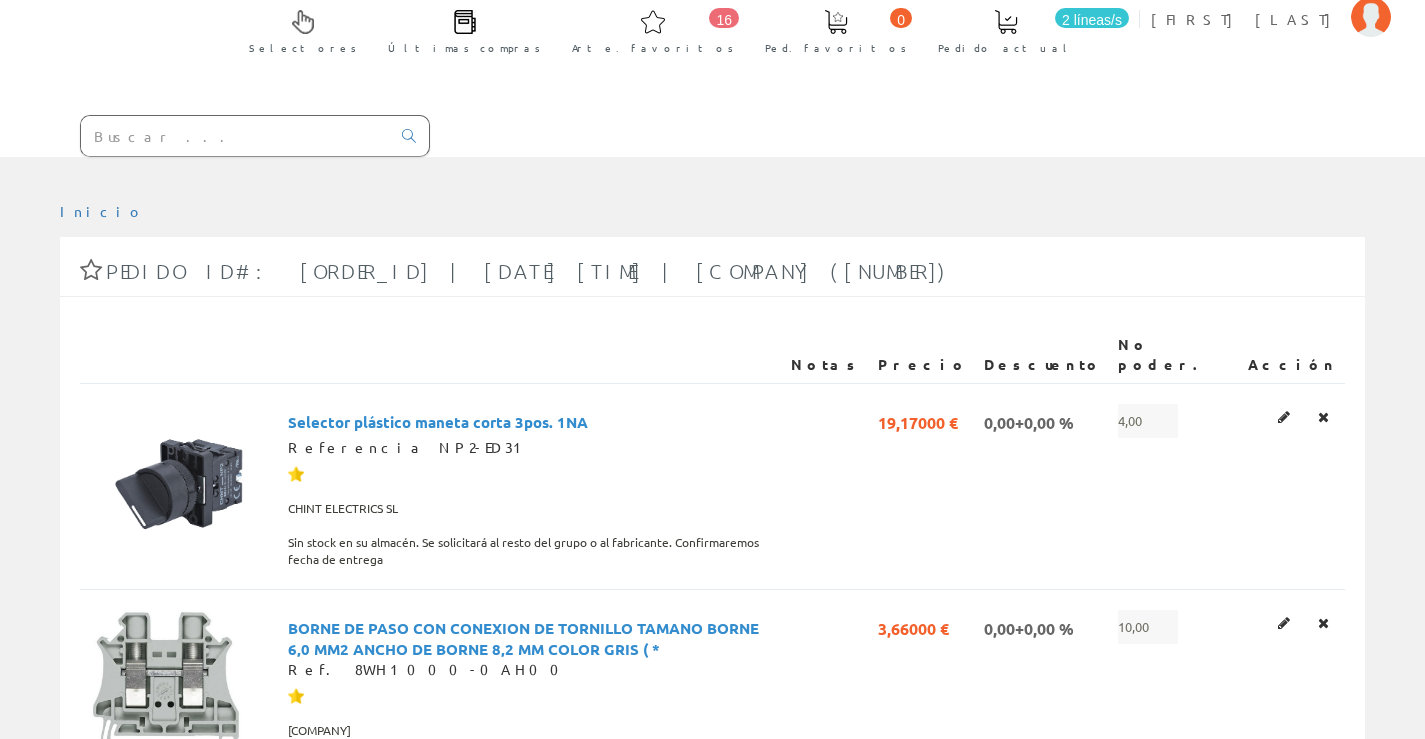 click at bounding box center [235, 136] 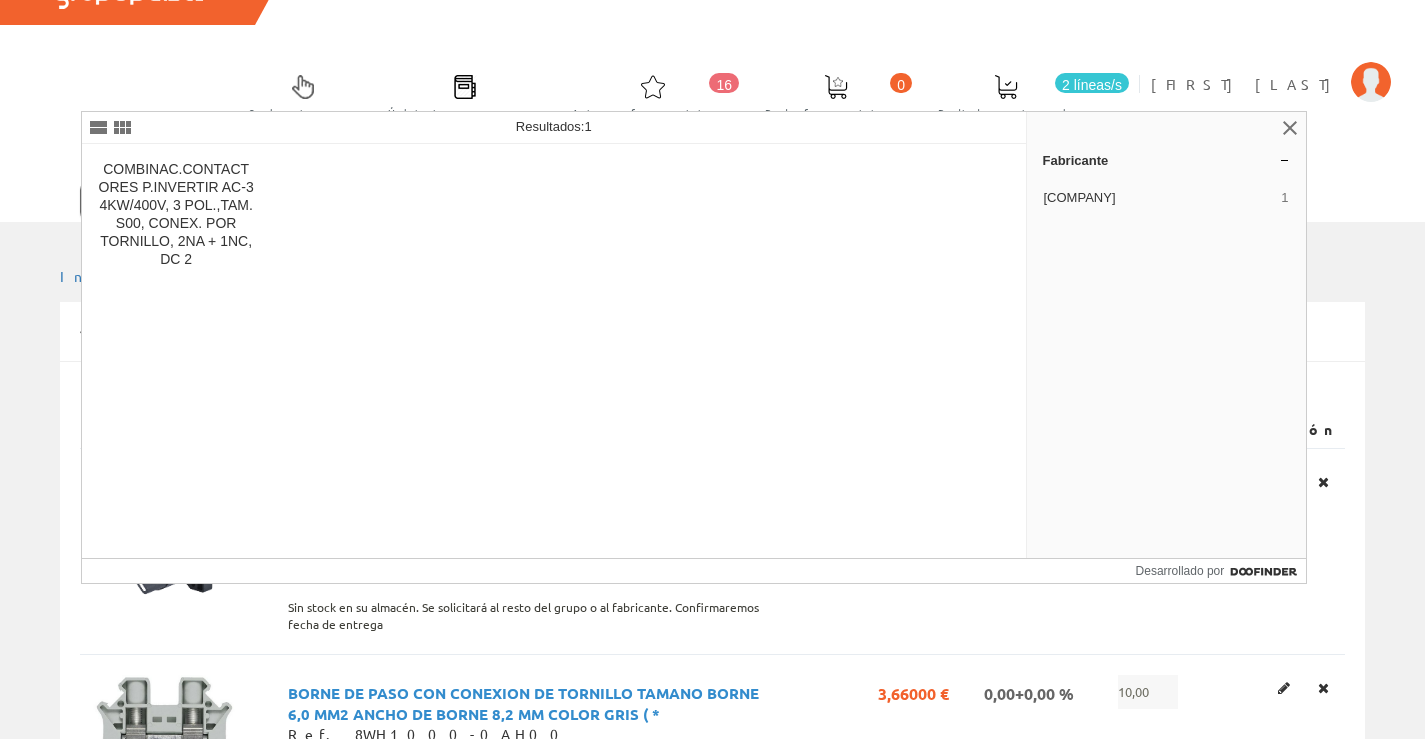 scroll, scrollTop: 100, scrollLeft: 0, axis: vertical 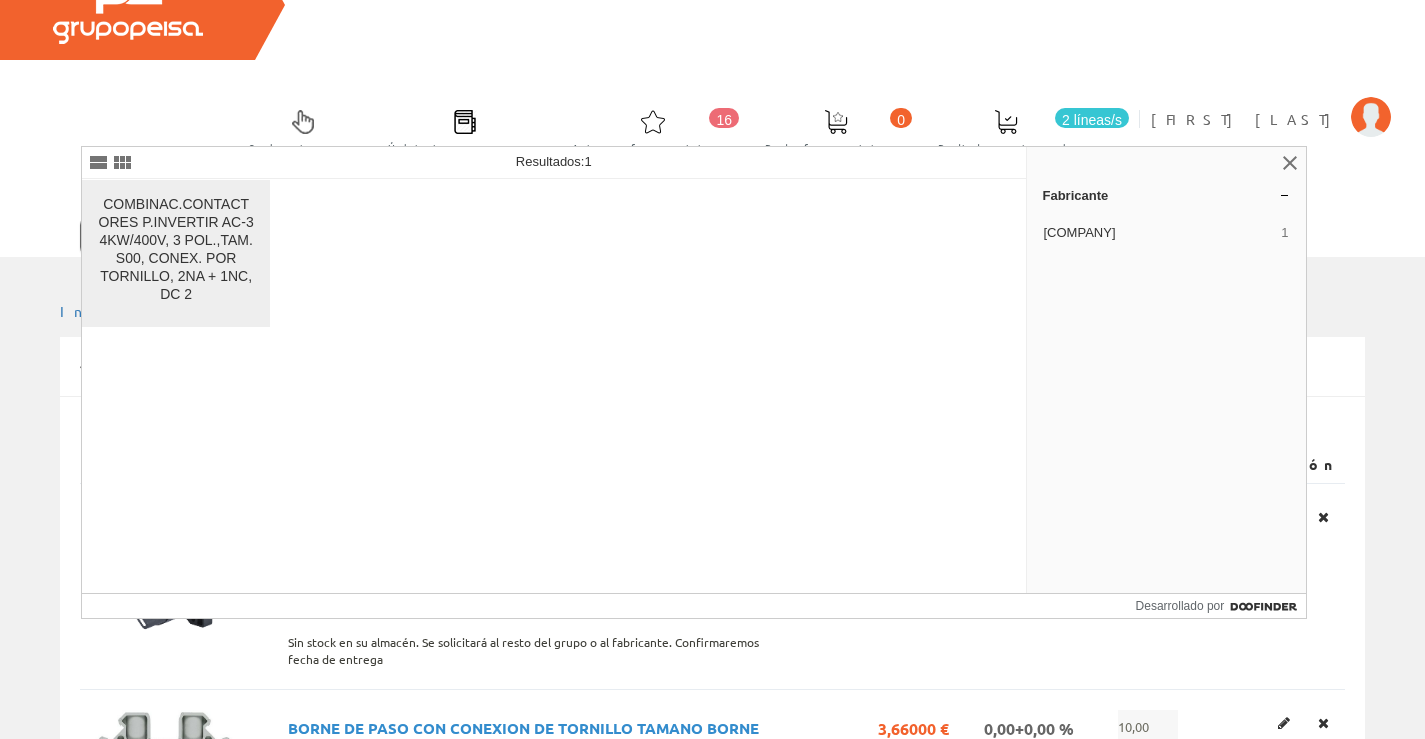 type on "ccontactores" 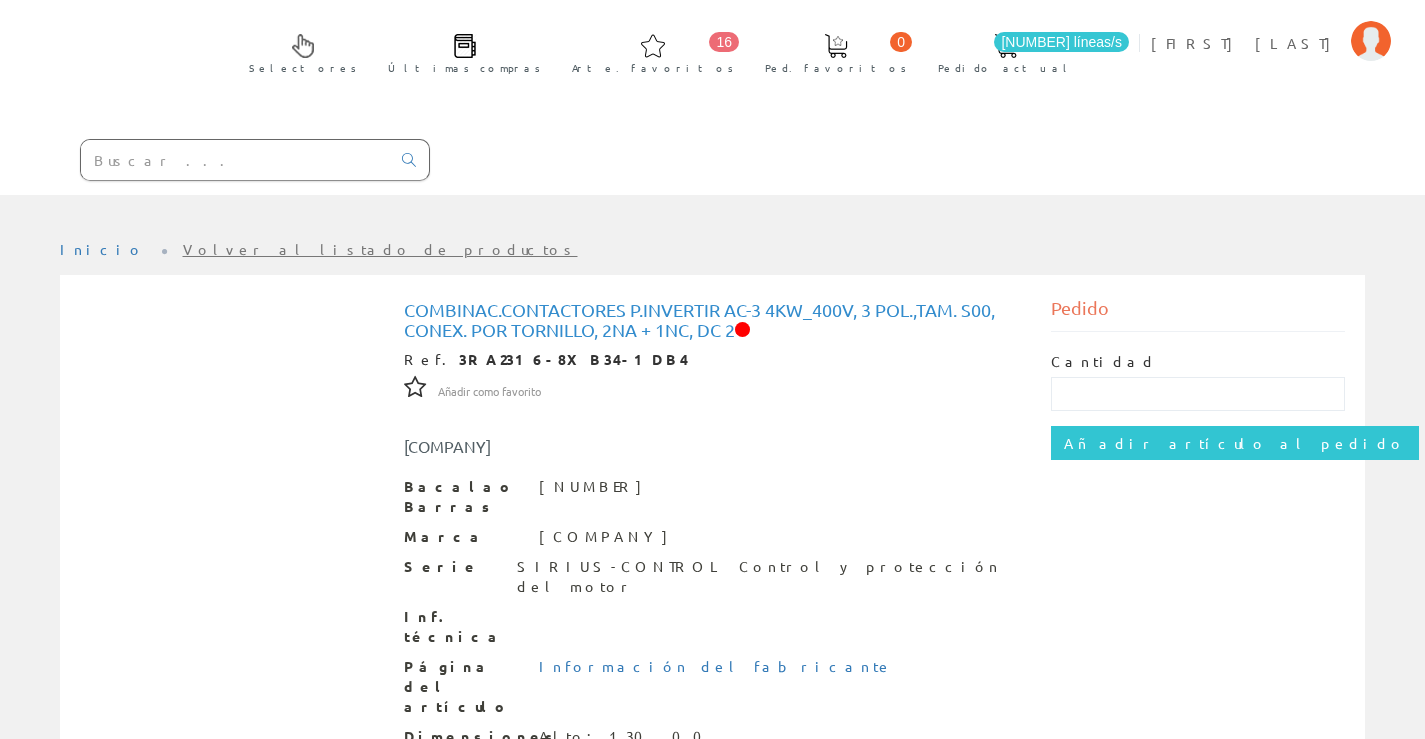 scroll, scrollTop: 0, scrollLeft: 0, axis: both 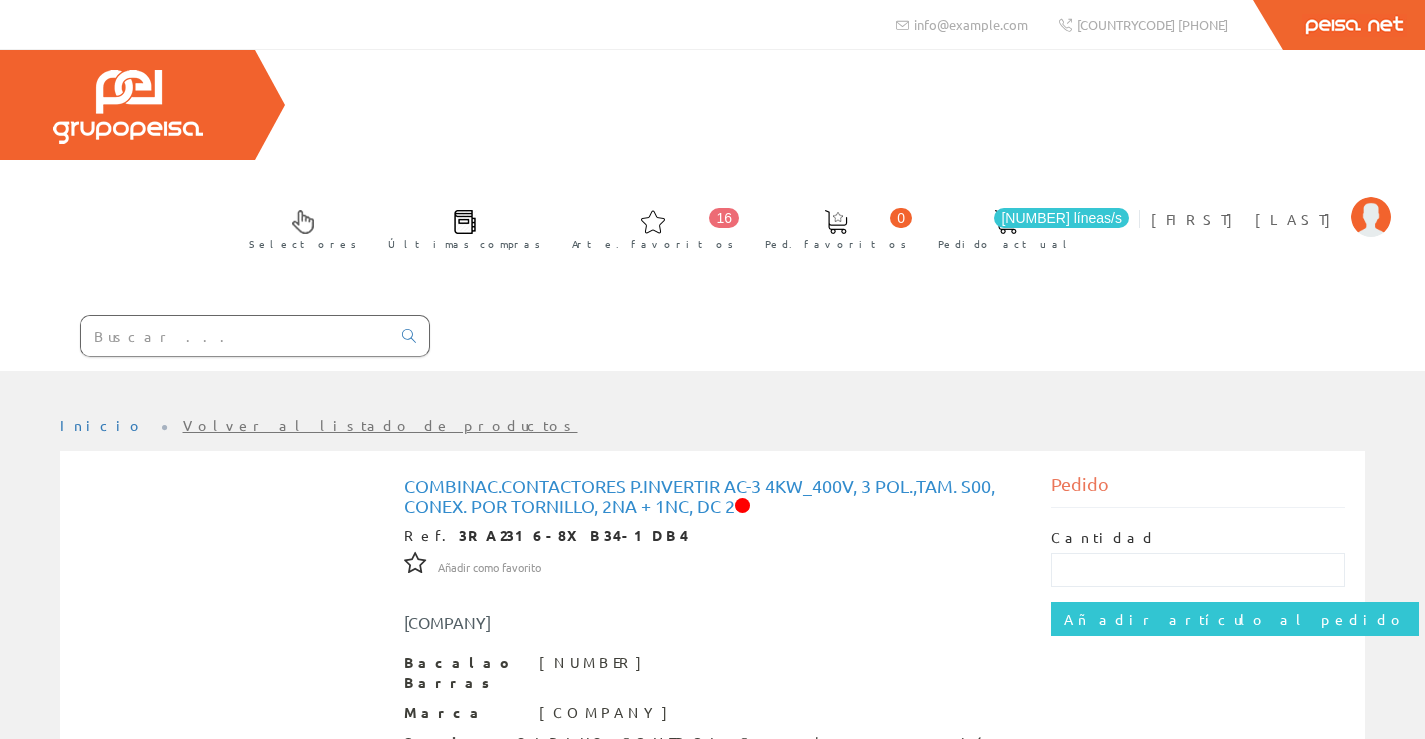 click at bounding box center [235, 336] 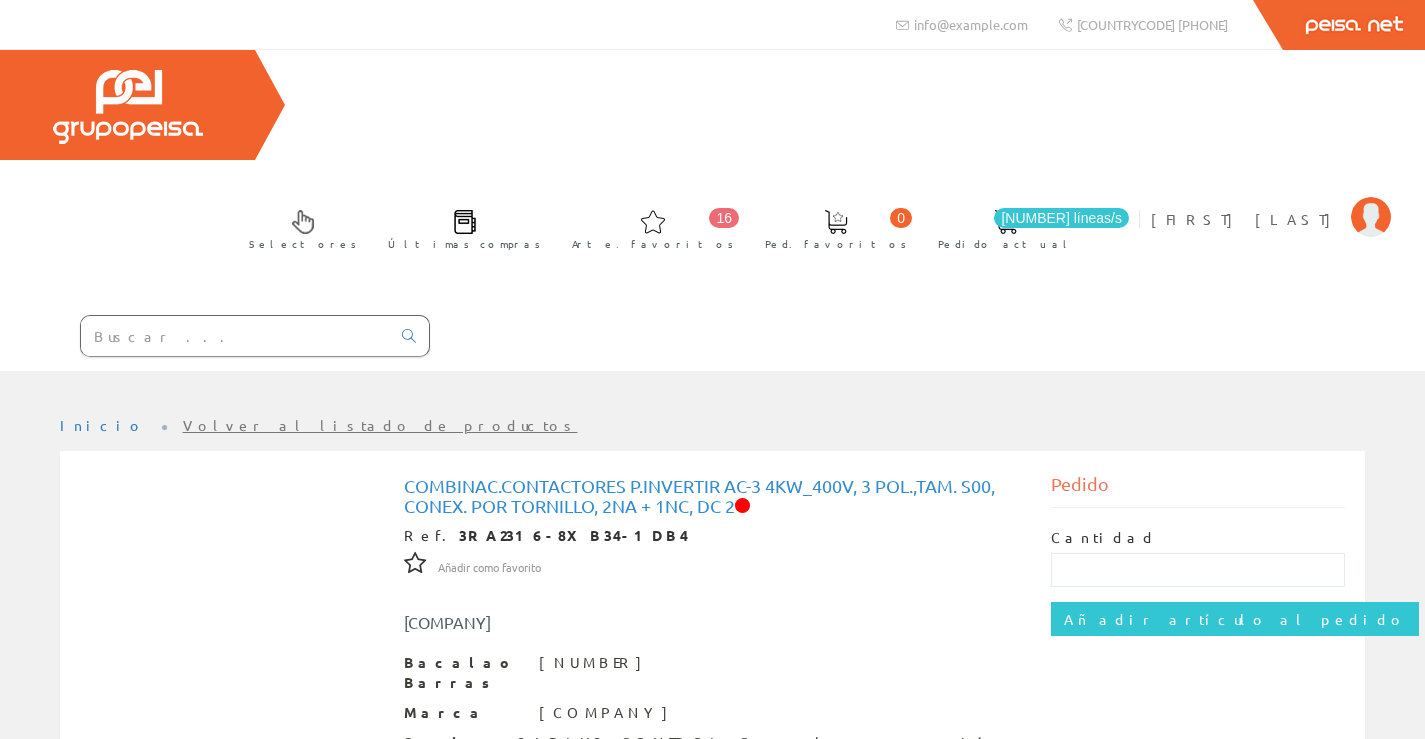 type on "magnetotermico" 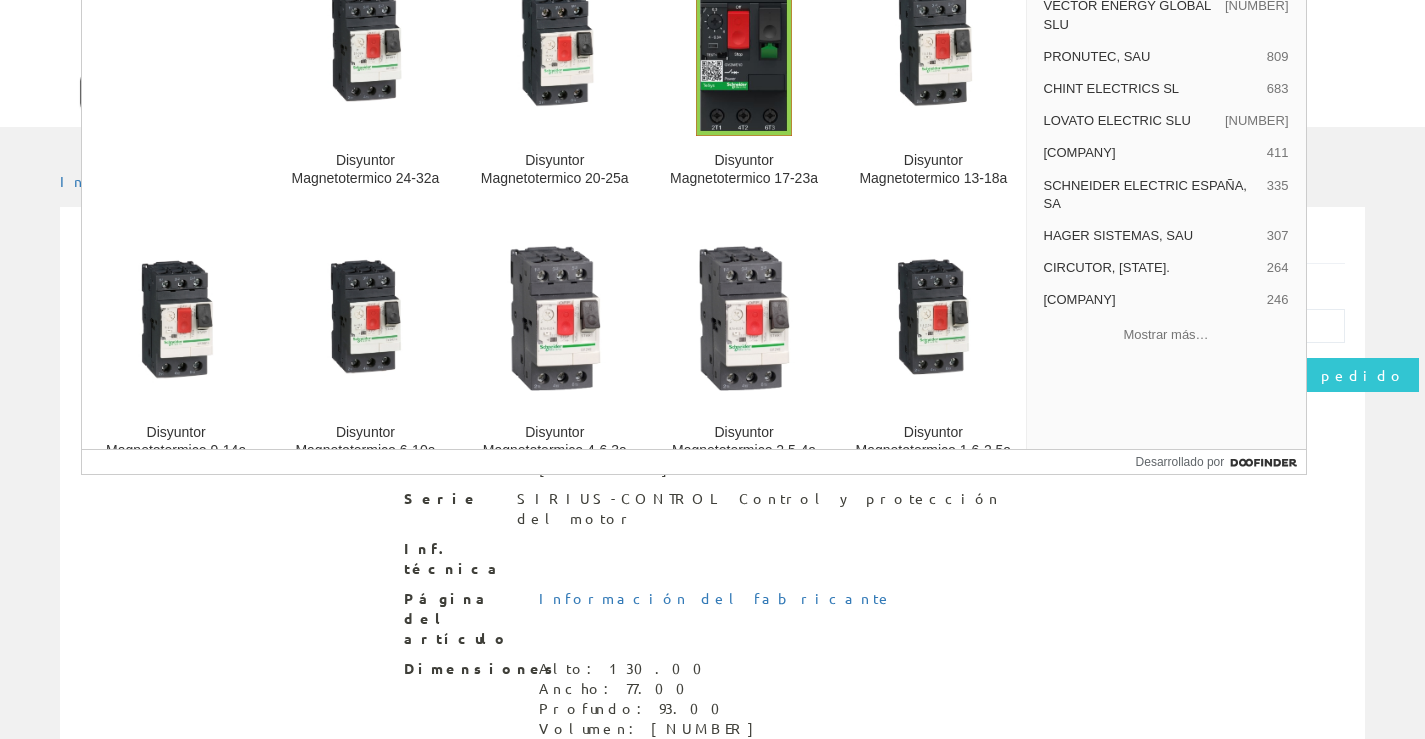 scroll, scrollTop: 390, scrollLeft: 0, axis: vertical 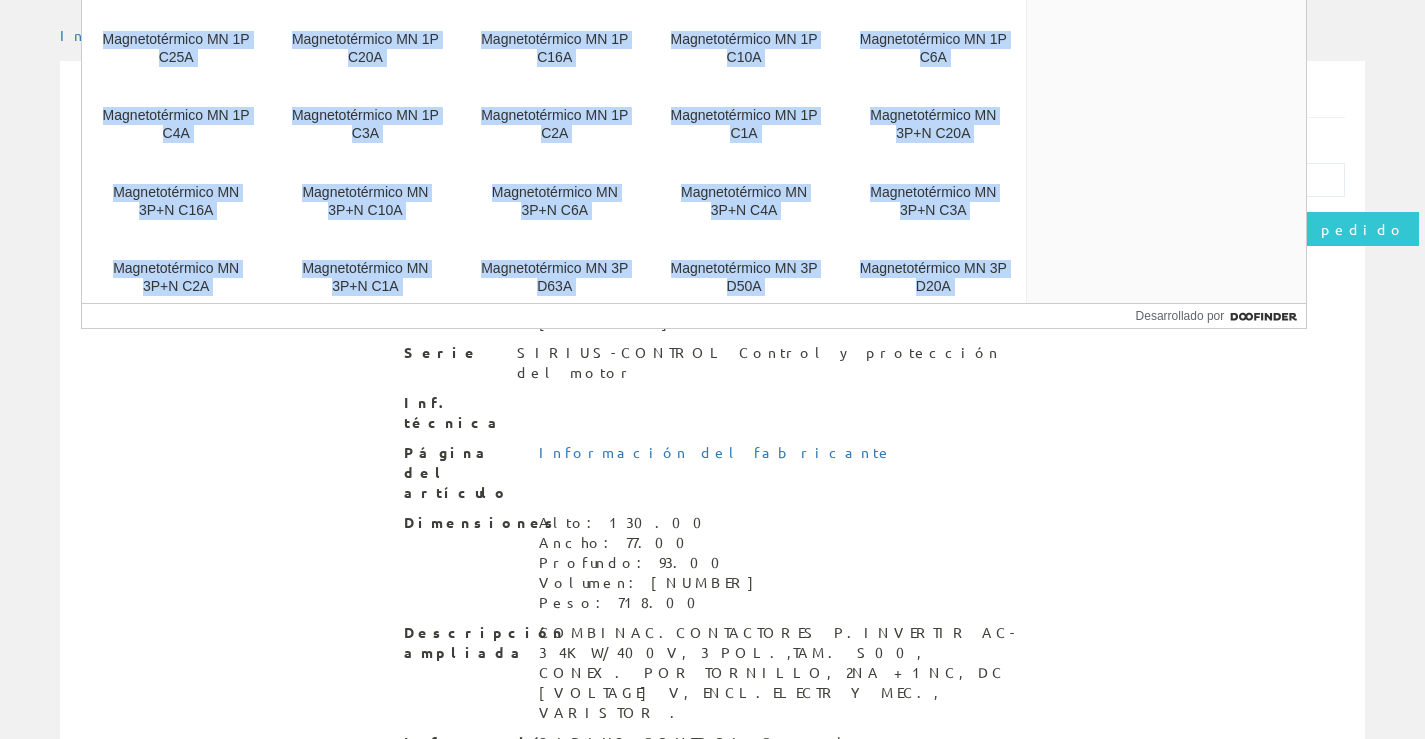 drag, startPoint x: 987, startPoint y: 322, endPoint x: 1012, endPoint y: 494, distance: 173.80736 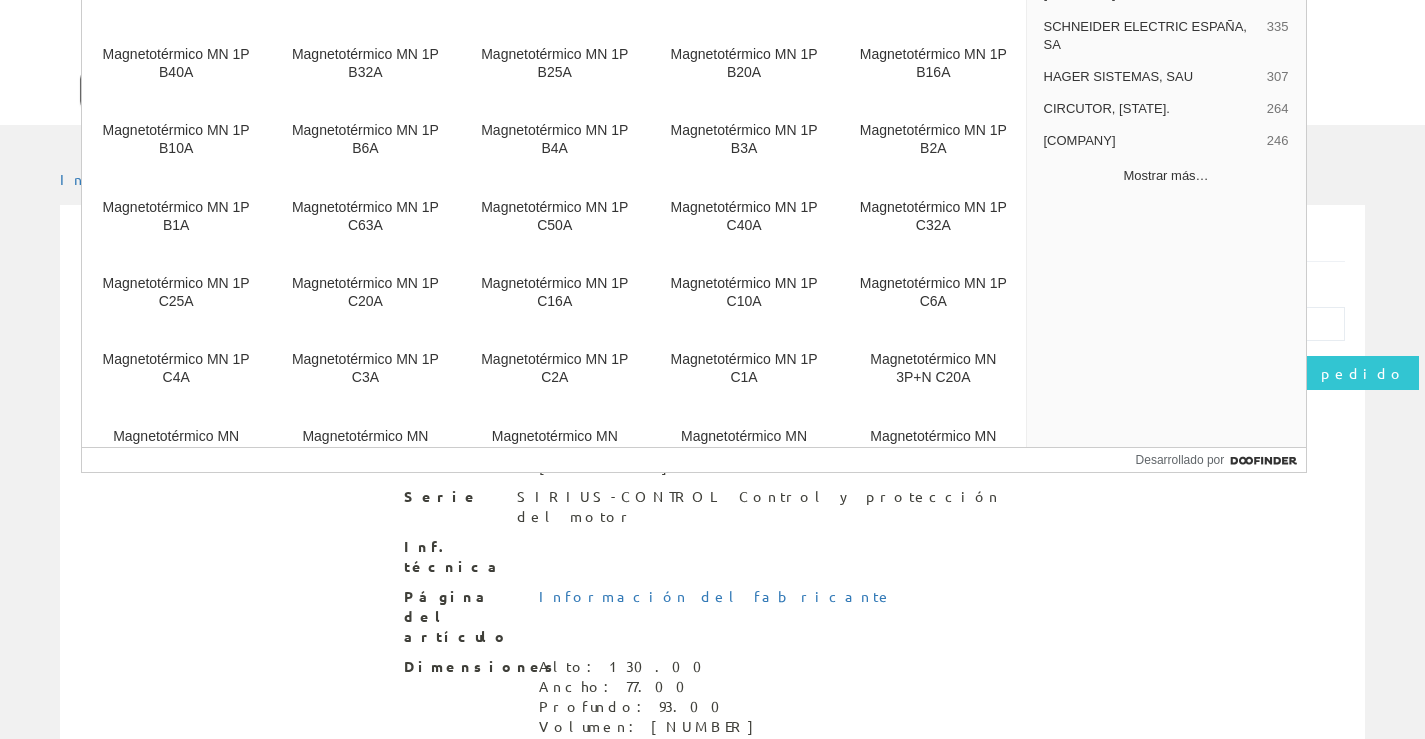 scroll, scrollTop: 290, scrollLeft: 0, axis: vertical 